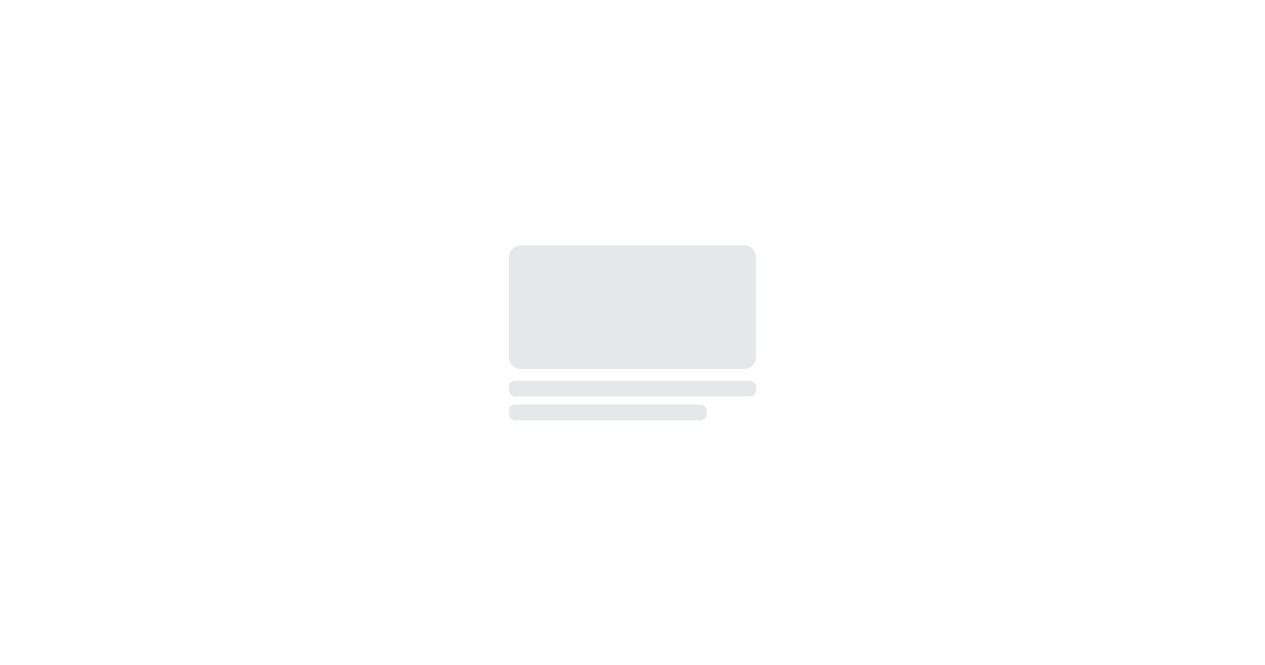 scroll, scrollTop: 0, scrollLeft: 0, axis: both 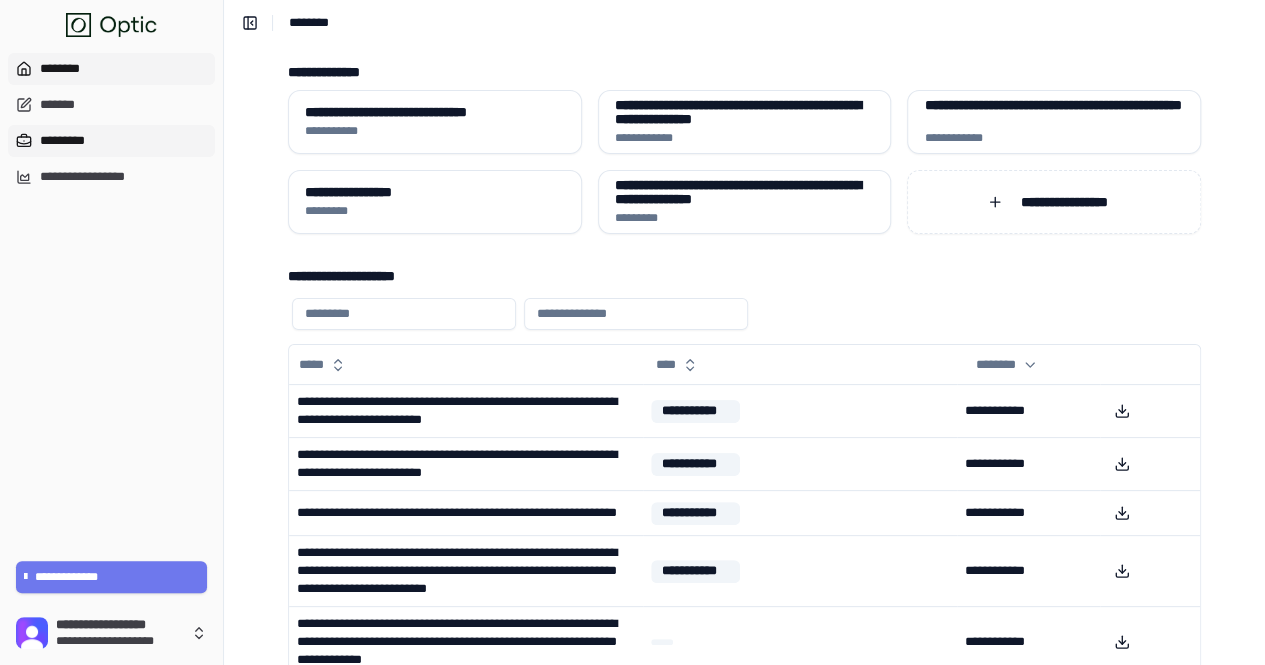 click on "*********" at bounding box center [111, 141] 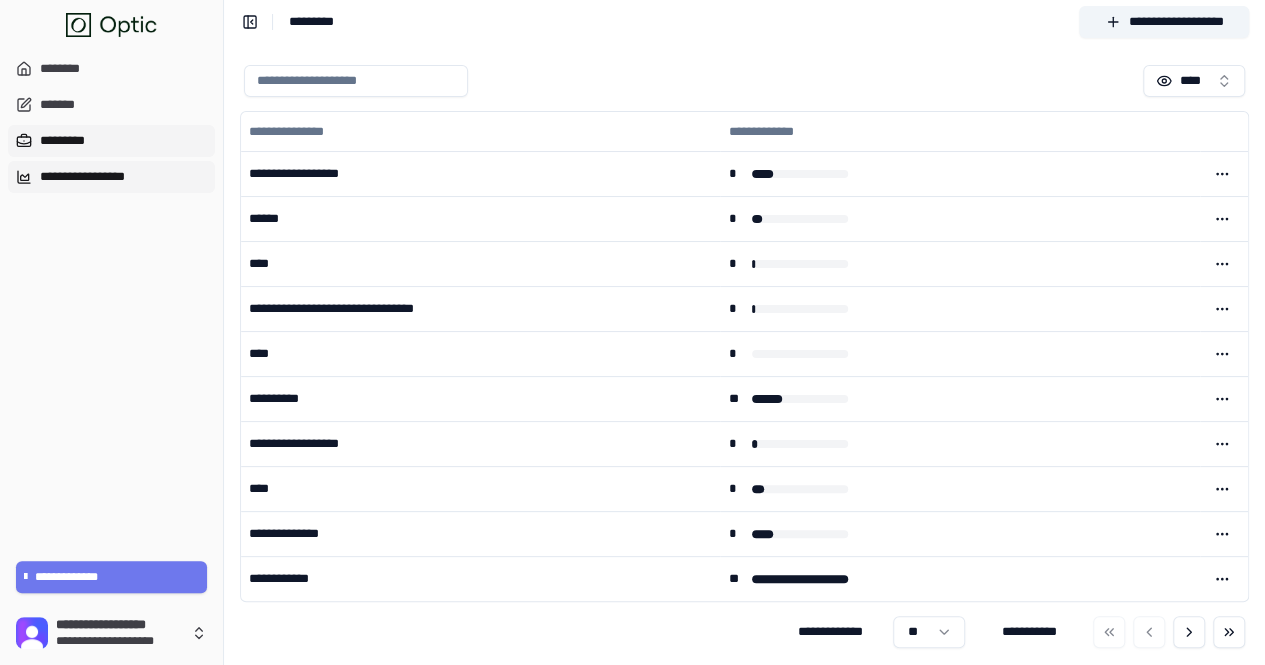 click on "**********" at bounding box center [111, 177] 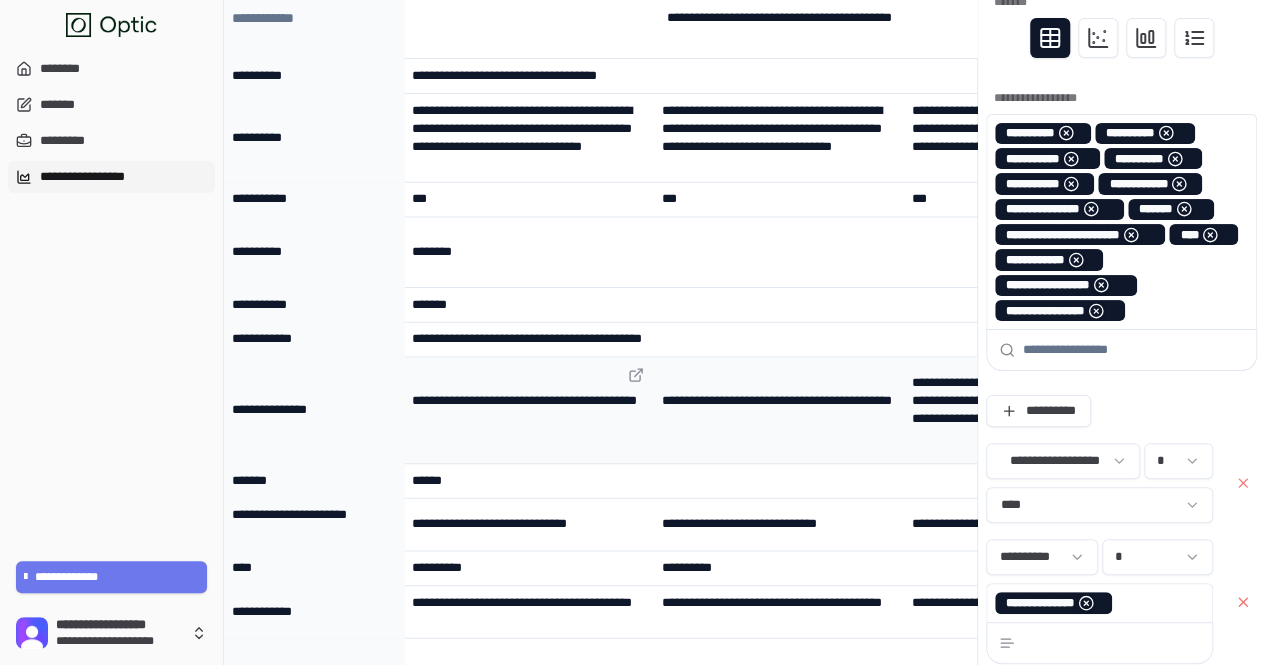 scroll, scrollTop: 100, scrollLeft: 0, axis: vertical 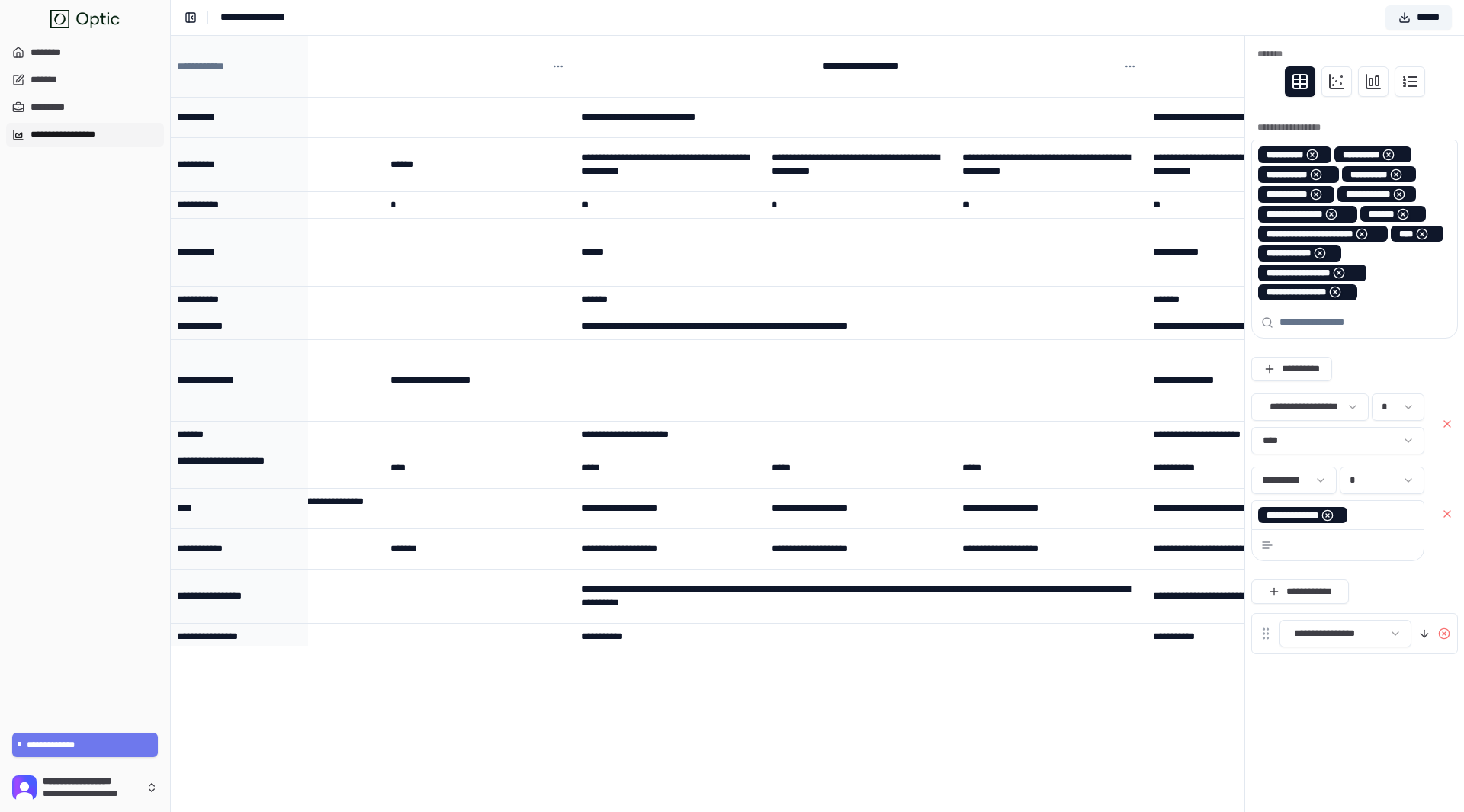 click on "**********" at bounding box center [1354, 424] 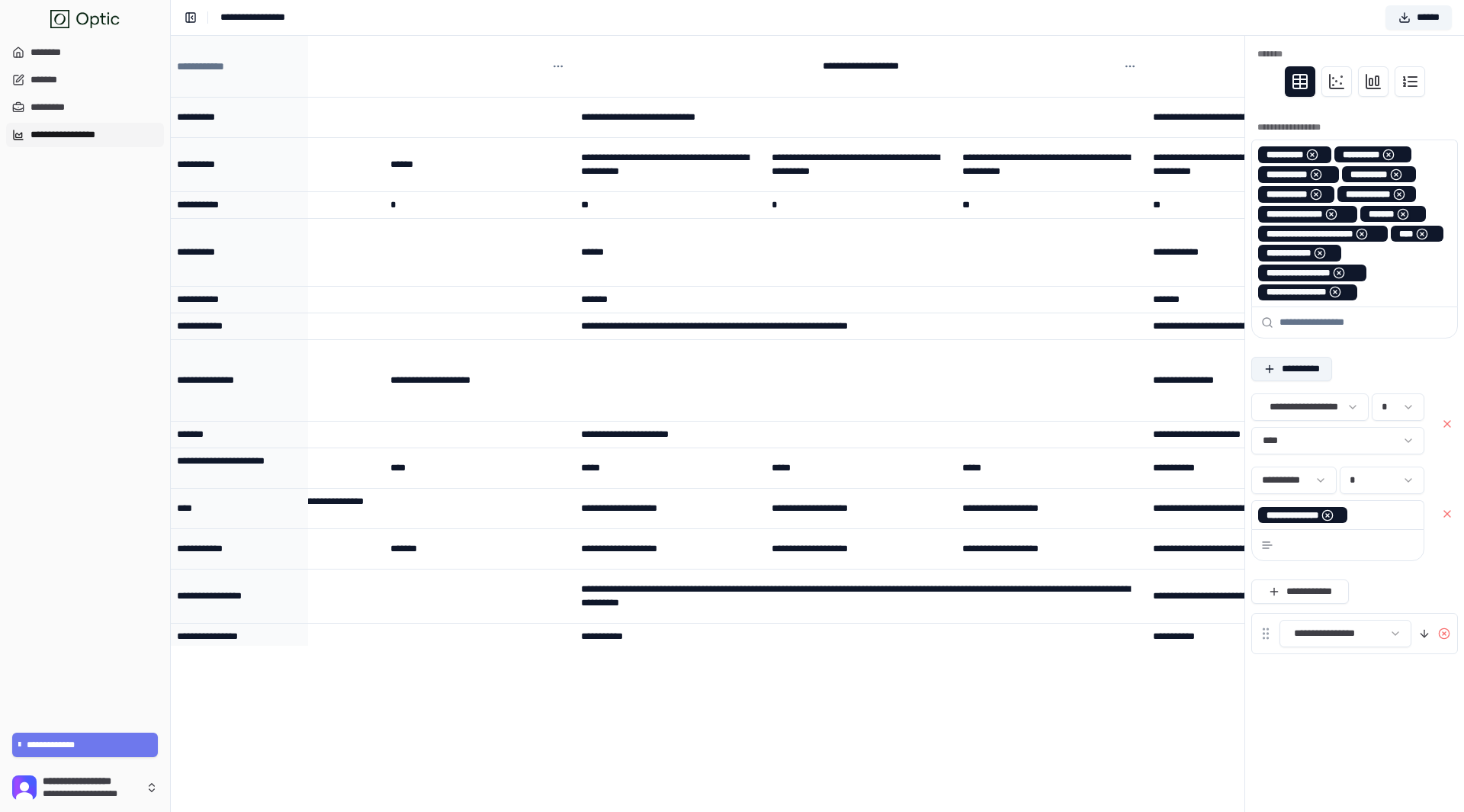 click on "**********" at bounding box center (1292, 369) 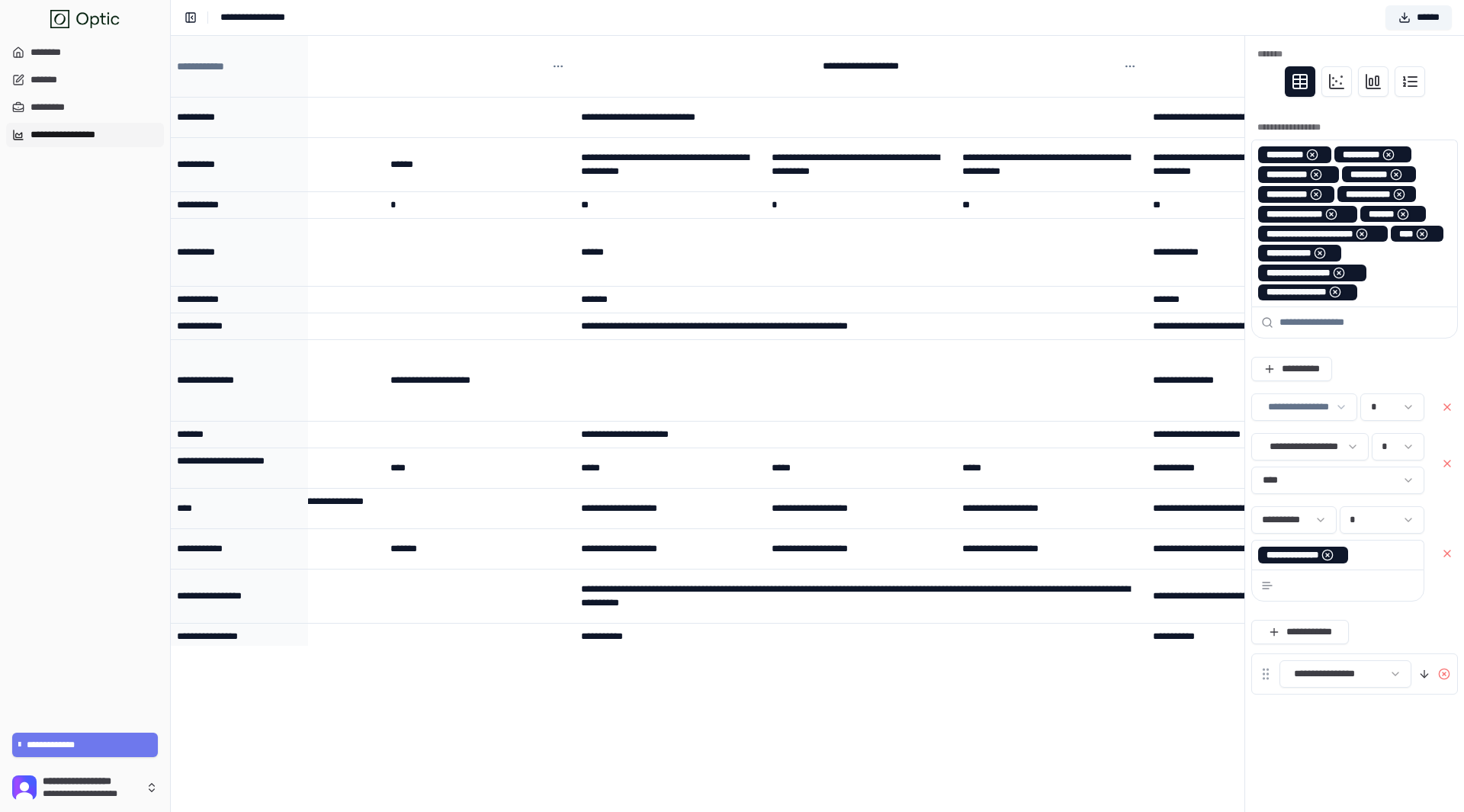 click on "**********" at bounding box center [732, 406] 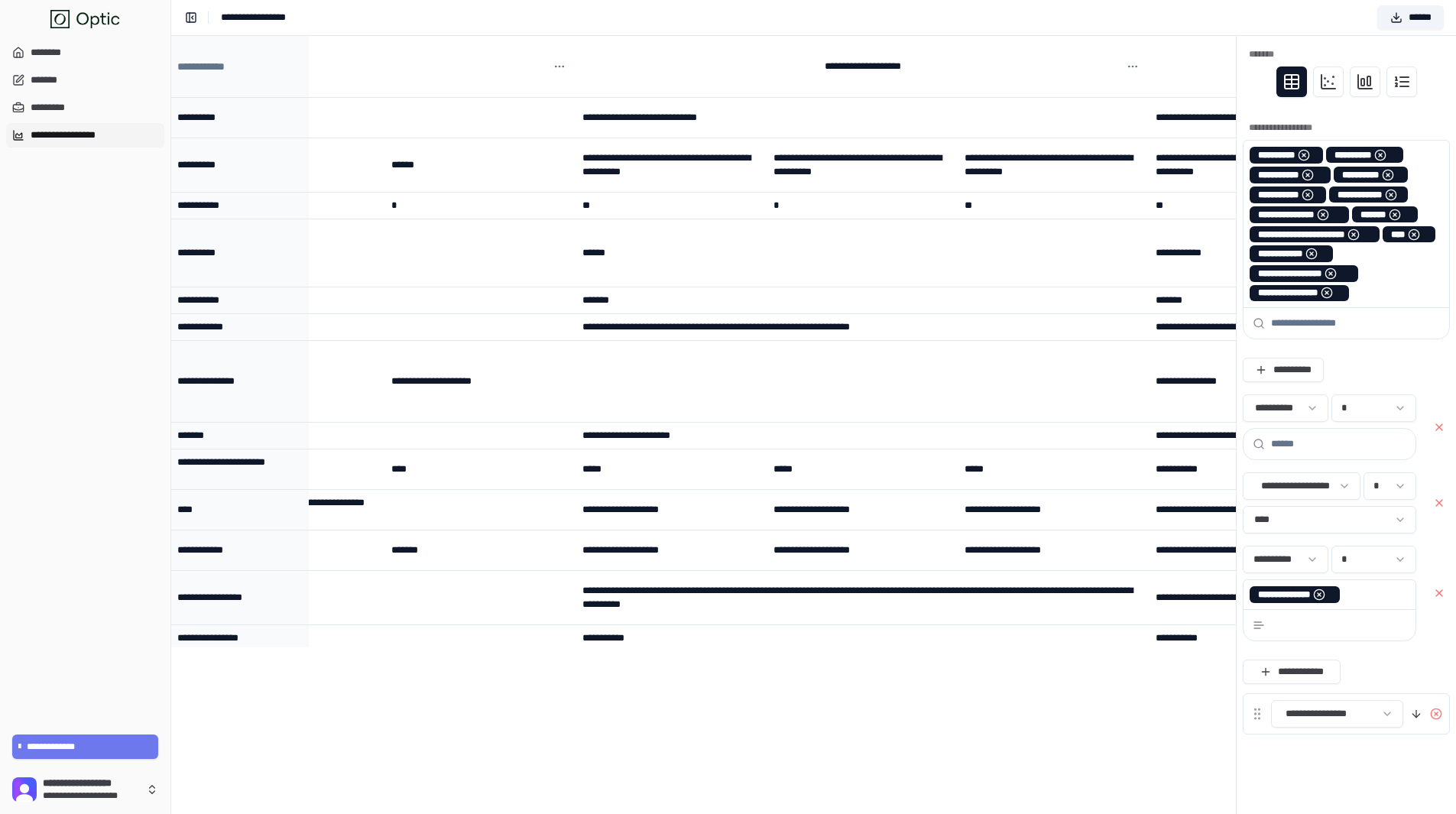 click at bounding box center [1338, 444] 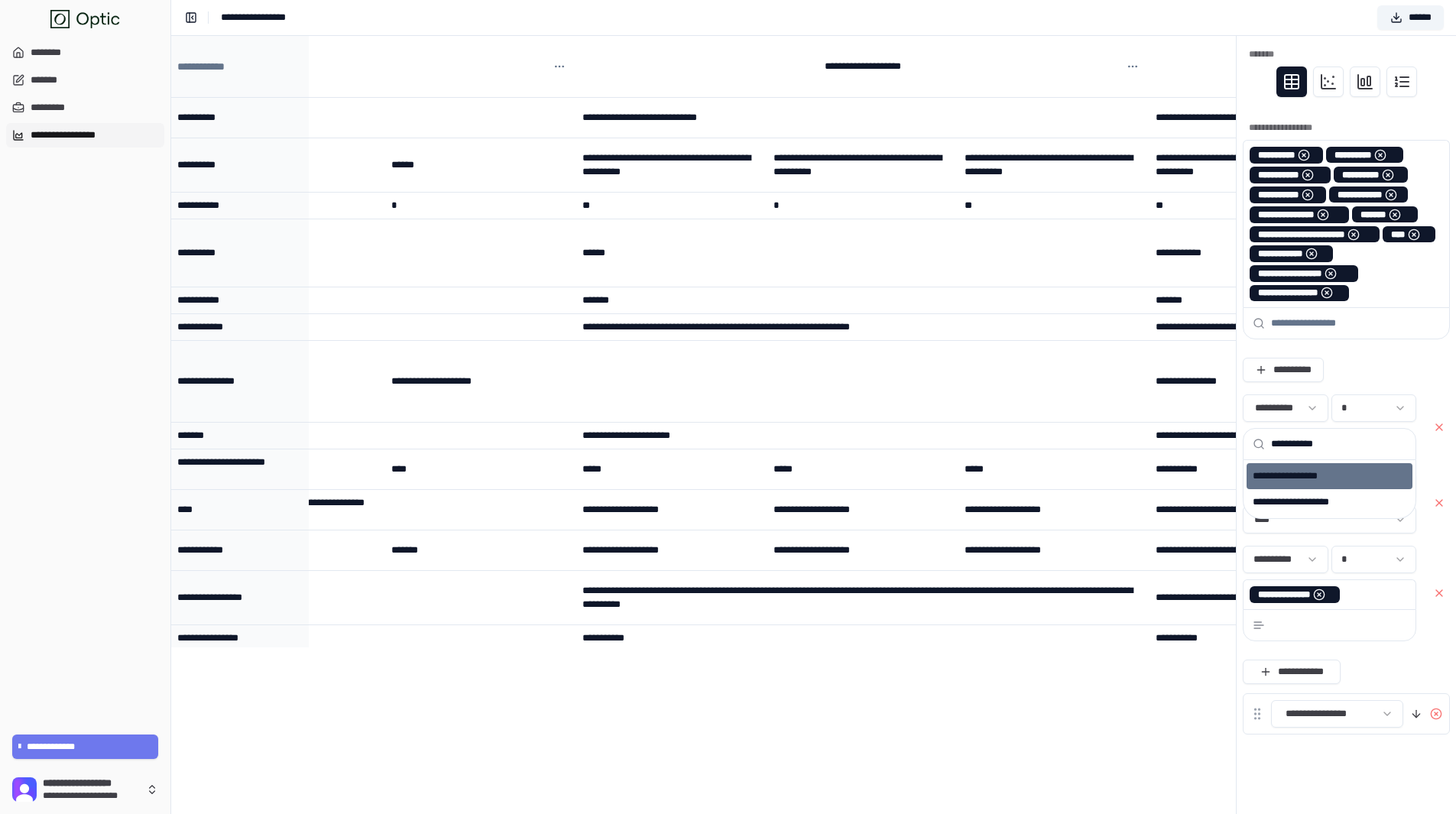 type on "**********" 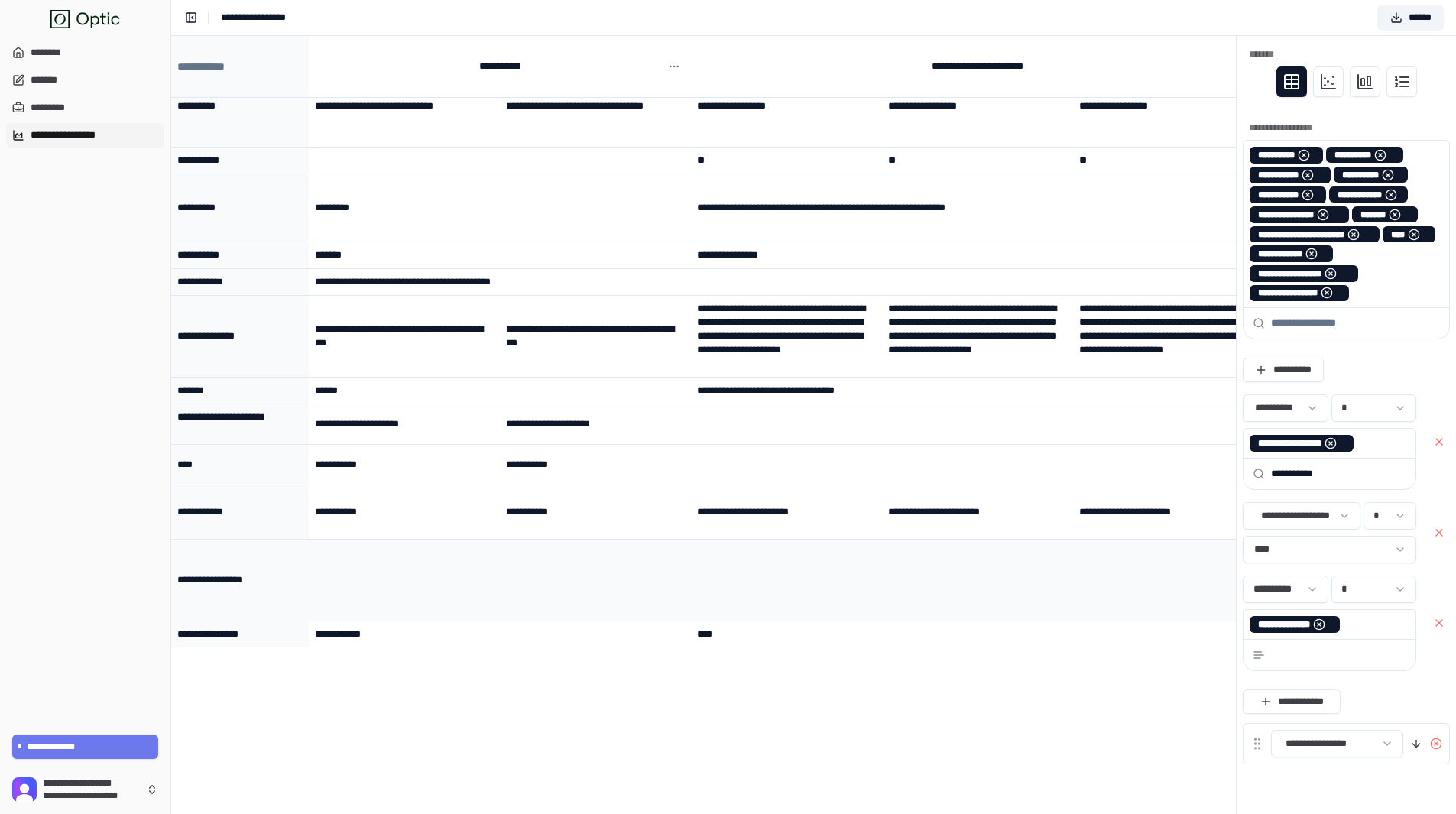 scroll, scrollTop: 70, scrollLeft: 0, axis: vertical 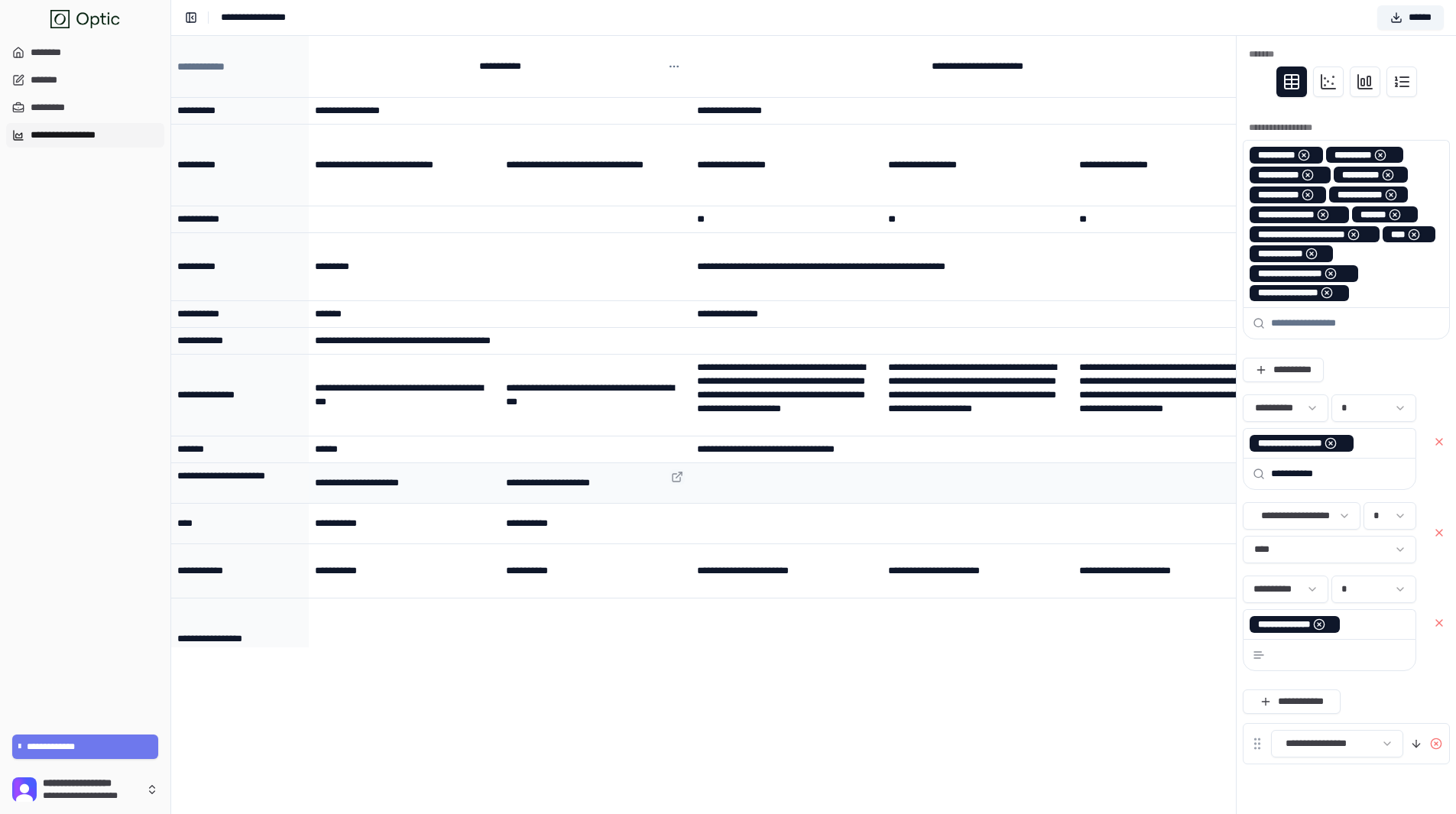 click at bounding box center (677, 477) 